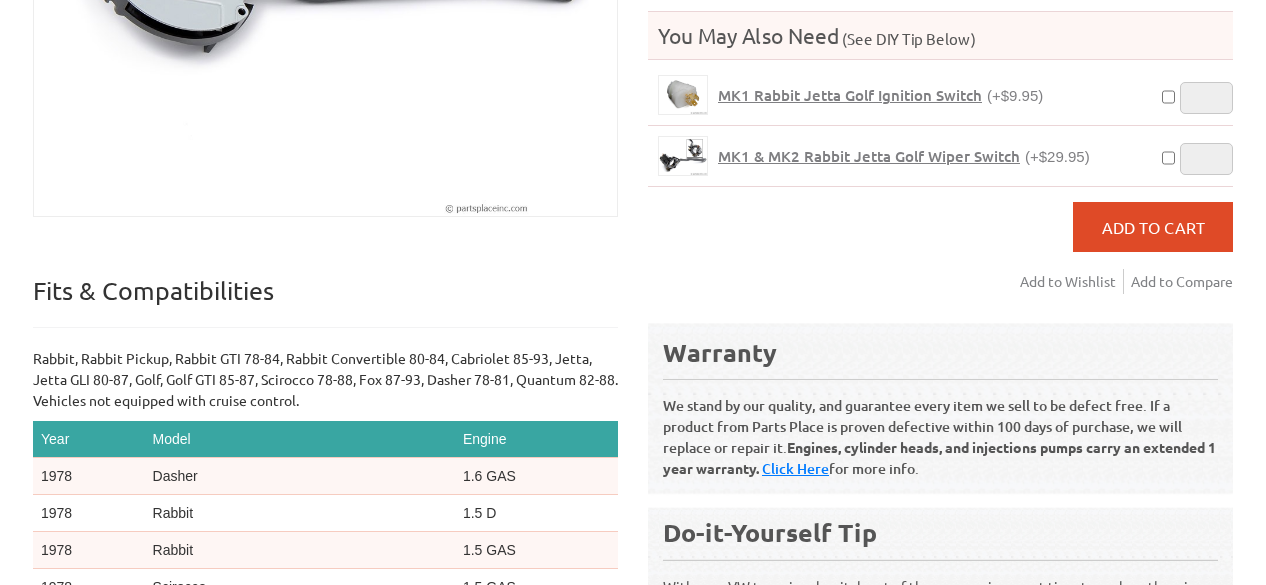 scroll, scrollTop: 600, scrollLeft: 0, axis: vertical 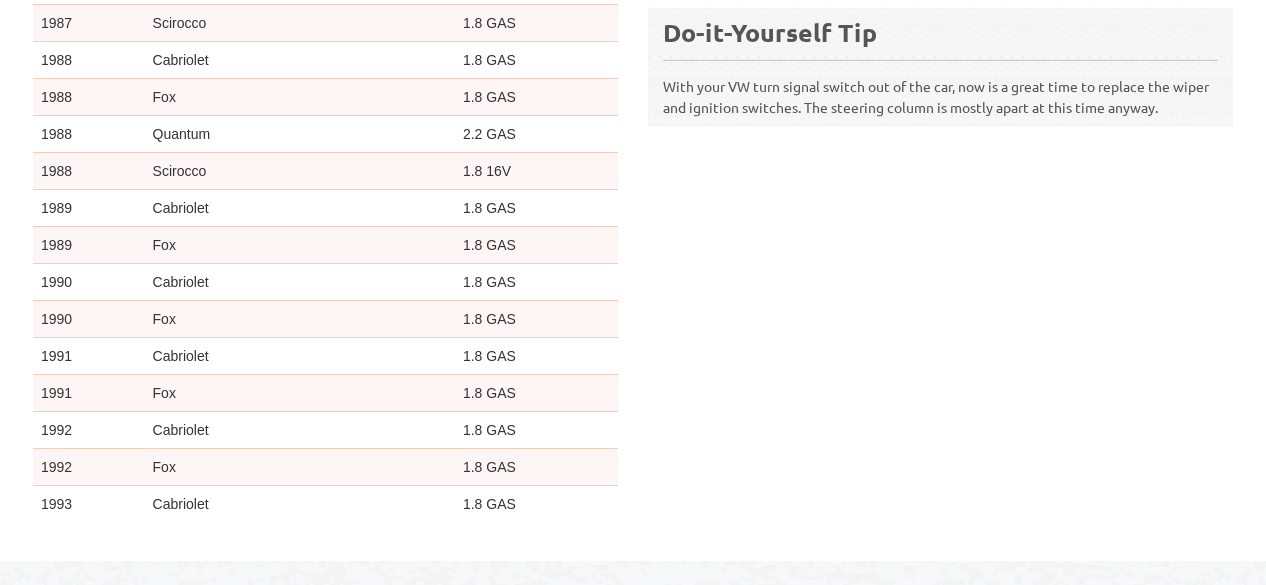 click on "Fox" at bounding box center [300, 393] 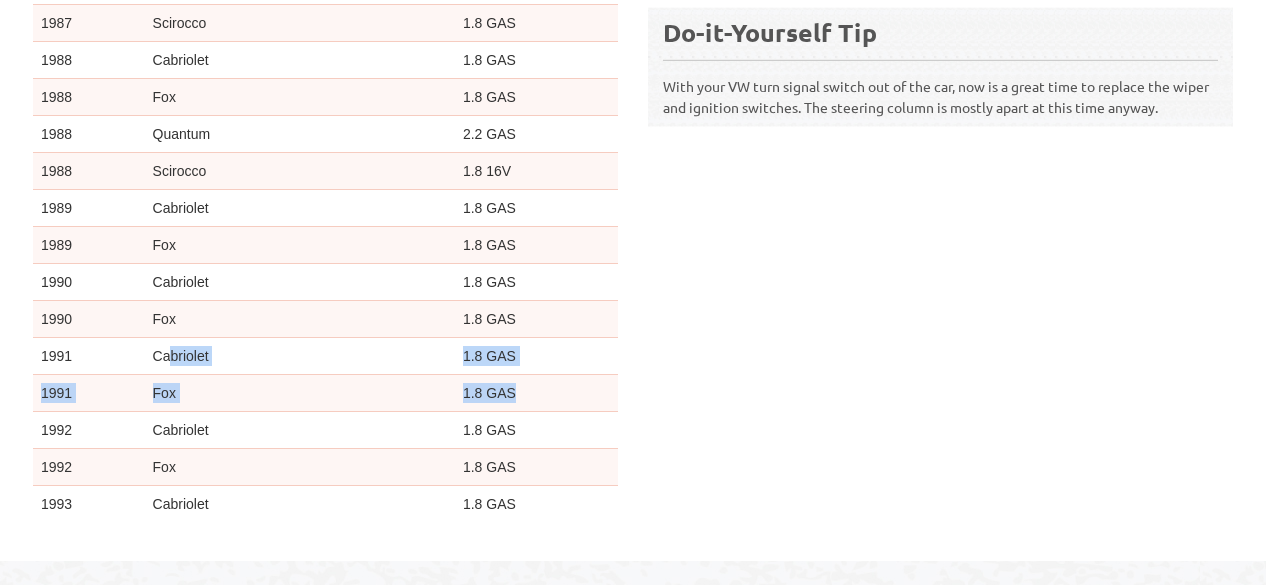 drag, startPoint x: 522, startPoint y: 345, endPoint x: 170, endPoint y: 333, distance: 352.2045 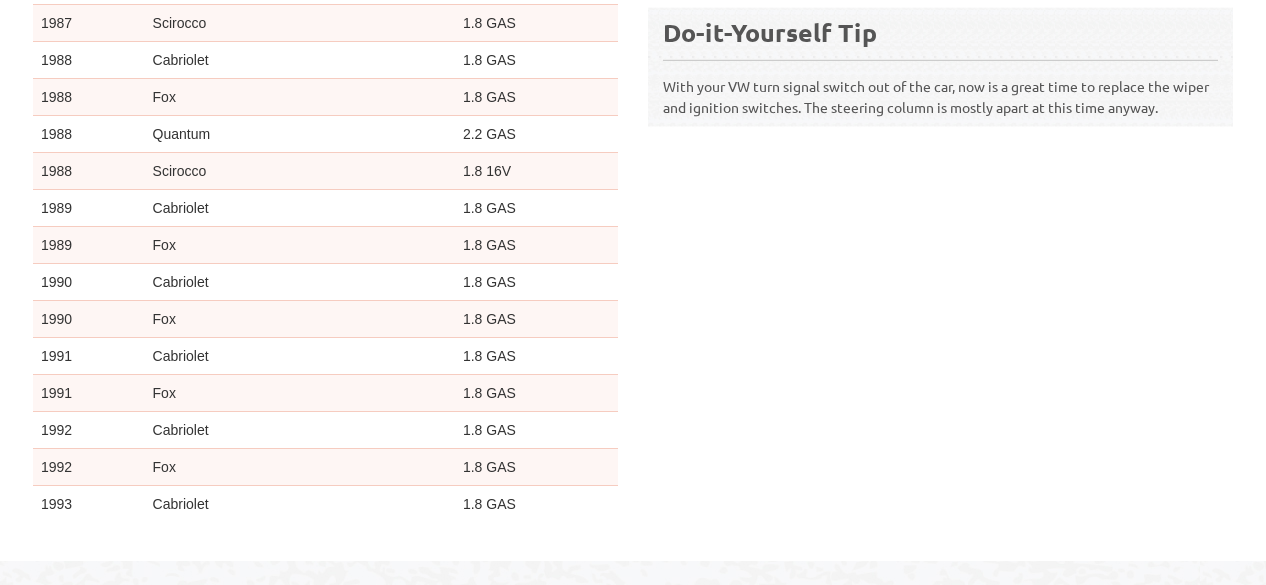 click on "Mk1 Turn Signal Switch
Popular!:   people viewed recently          Trending Now!: Sold   times in the last 30 days
Fits & Compatibilities
Rabbit, Rabbit Pickup, Rabbit GTI 78-84, Rabbit Convertible 80-84, Cabriolet 85-93, Jetta, Jetta GLI 80-87, Golf, Golf GTI 85-87, Scirocco 78-88, Fox 87-93, Dasher 78-81, Quantum 82-88.  Vehicles not equipped with cruise control.
Year
Model
Engine
1978 Dasher 1.6 GAS $" at bounding box center (633, -104) 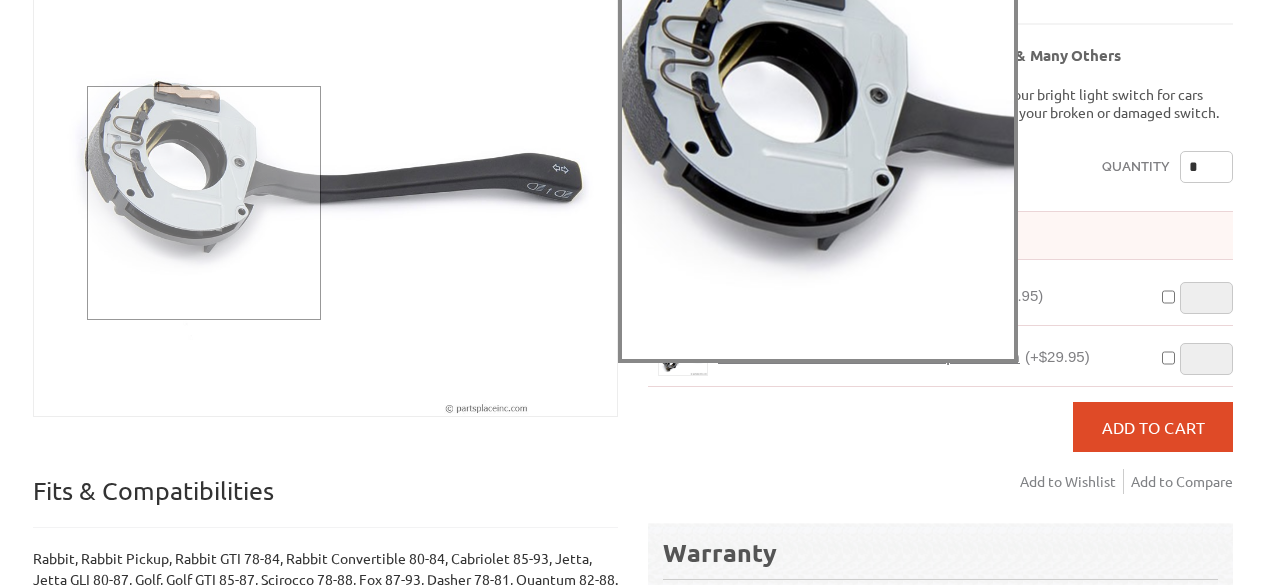 scroll, scrollTop: 200, scrollLeft: 0, axis: vertical 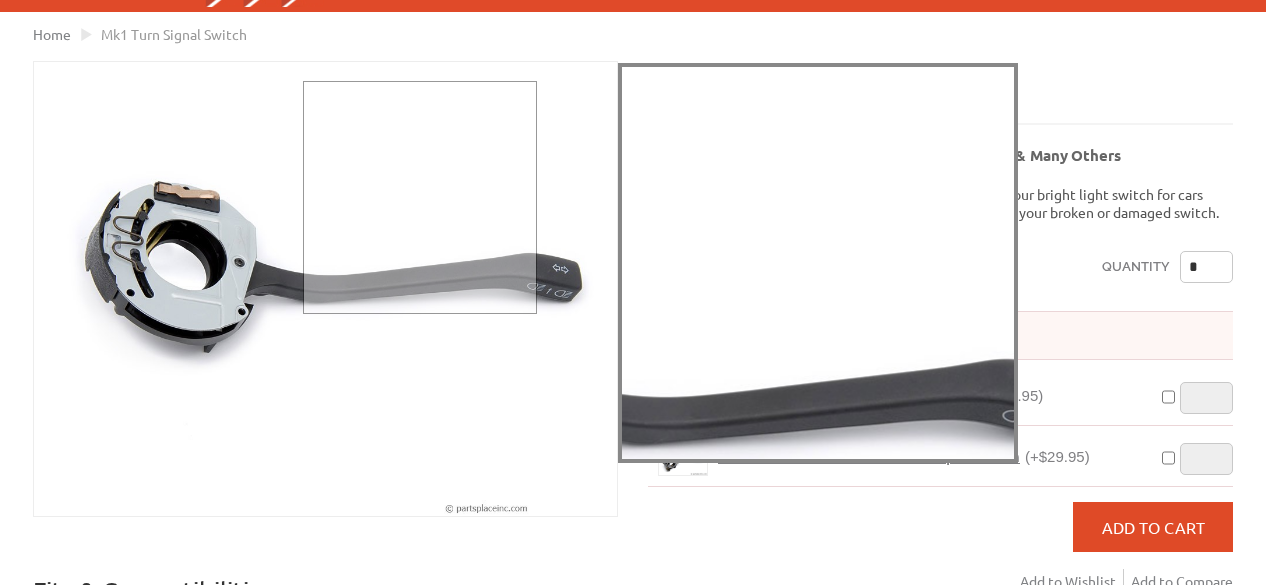 click at bounding box center [420, 198] 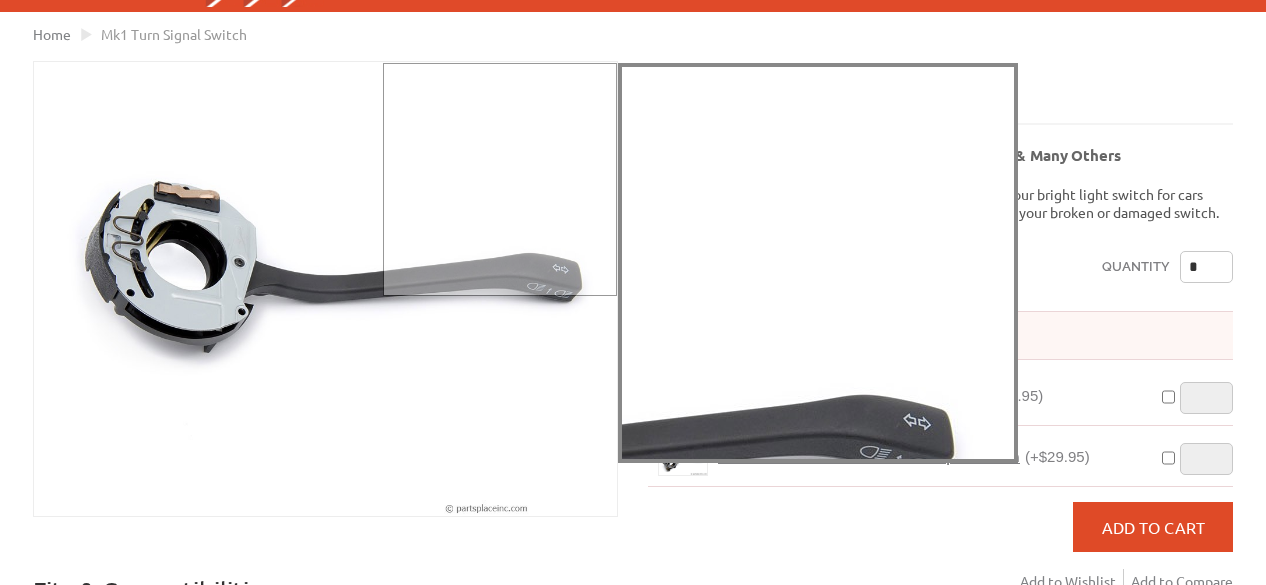 drag, startPoint x: 683, startPoint y: 247, endPoint x: 532, endPoint y: 169, distance: 169.95587 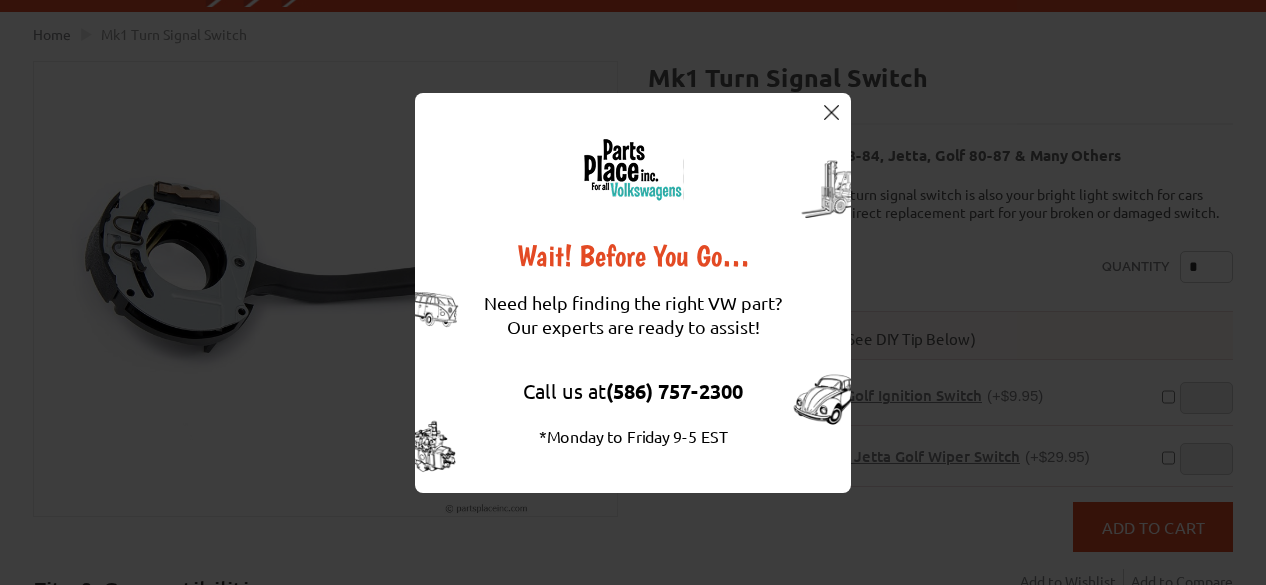 click at bounding box center [831, 112] 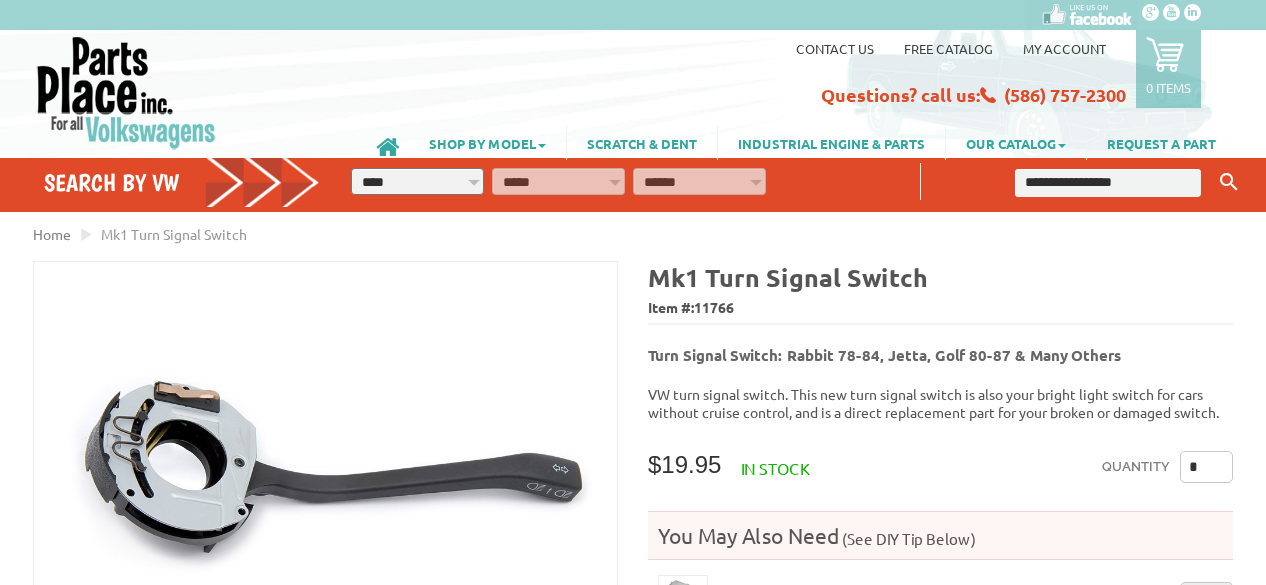 click on "**********" at bounding box center [417, 181] 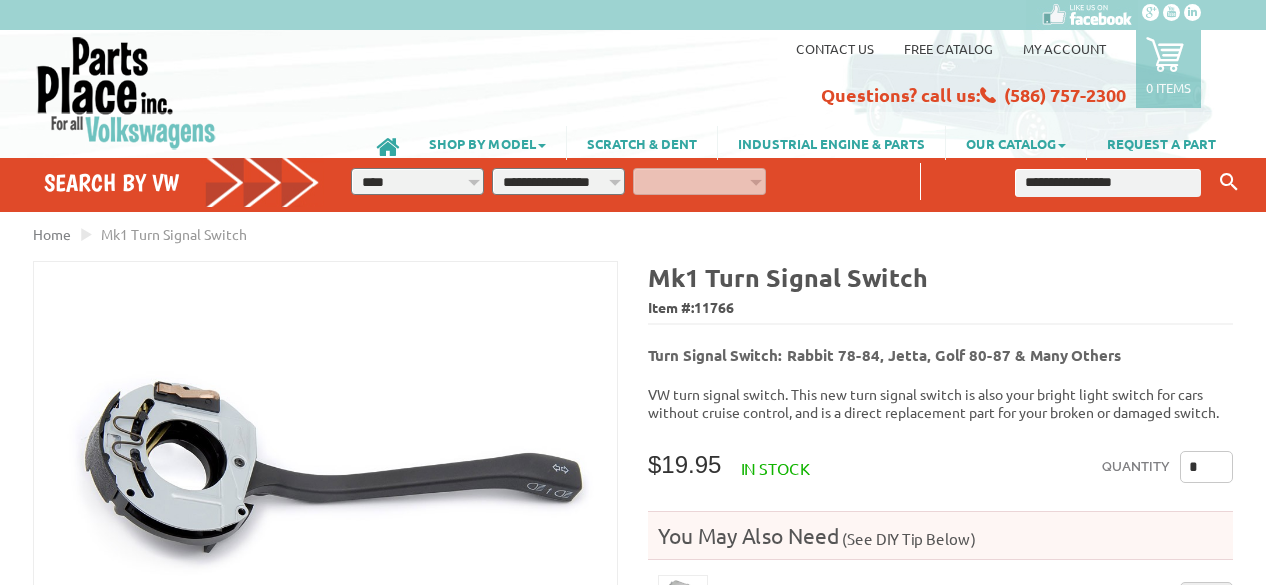 click on "**********" at bounding box center [558, 181] 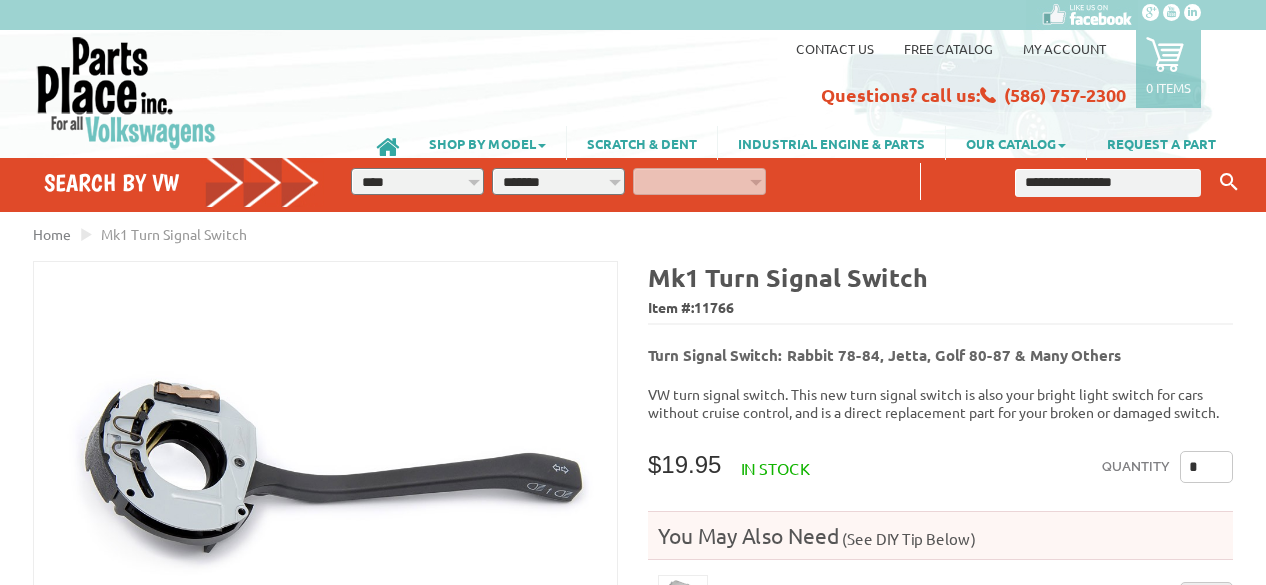 click on "**********" at bounding box center [558, 181] 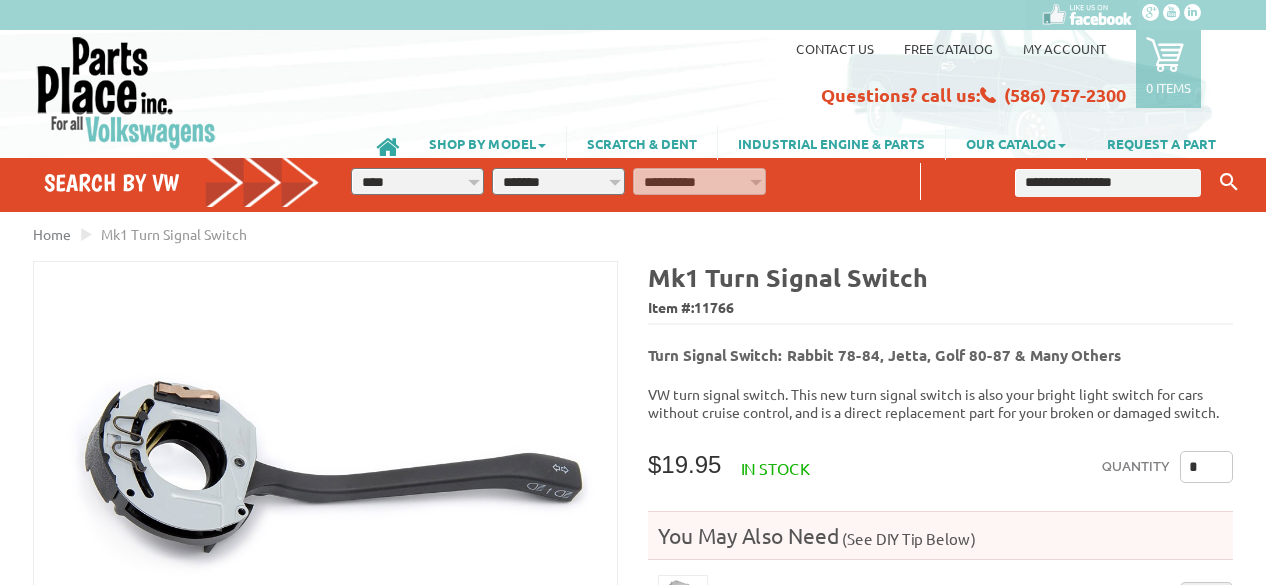 select on "*********" 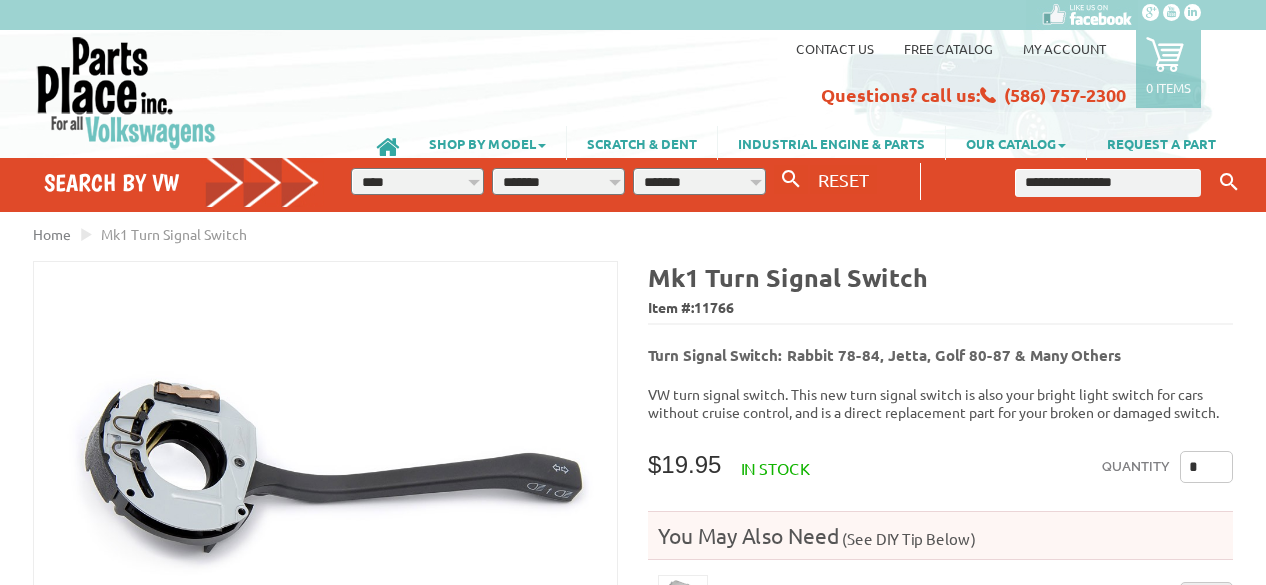 click on "**********" at bounding box center (699, 181) 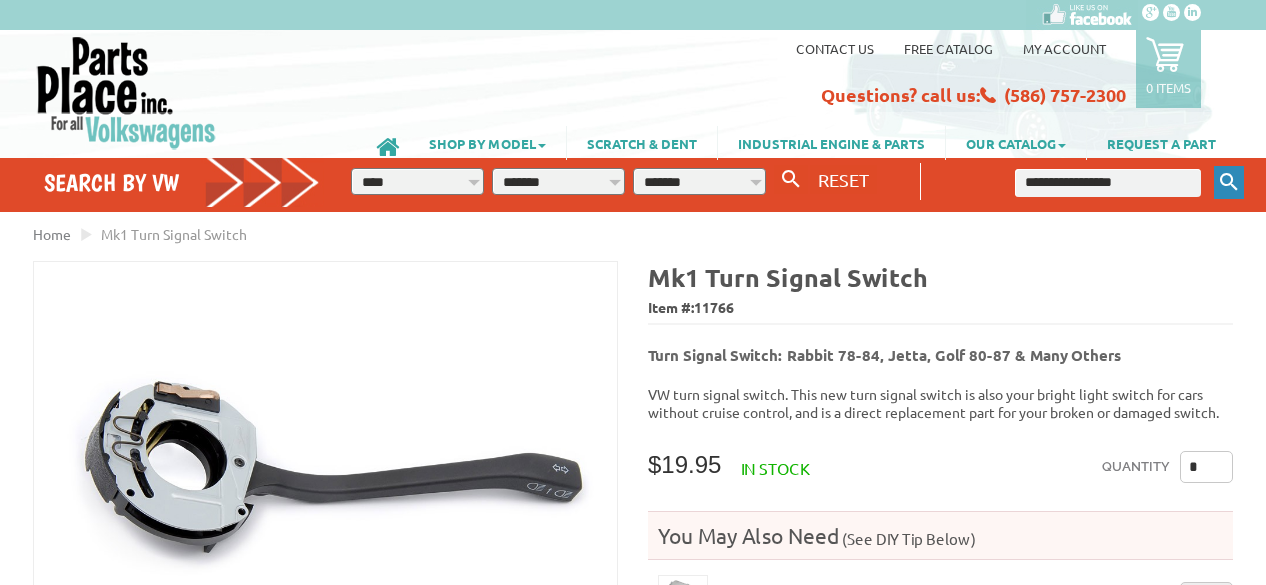 click on "Keyword Search" at bounding box center [1229, 182] 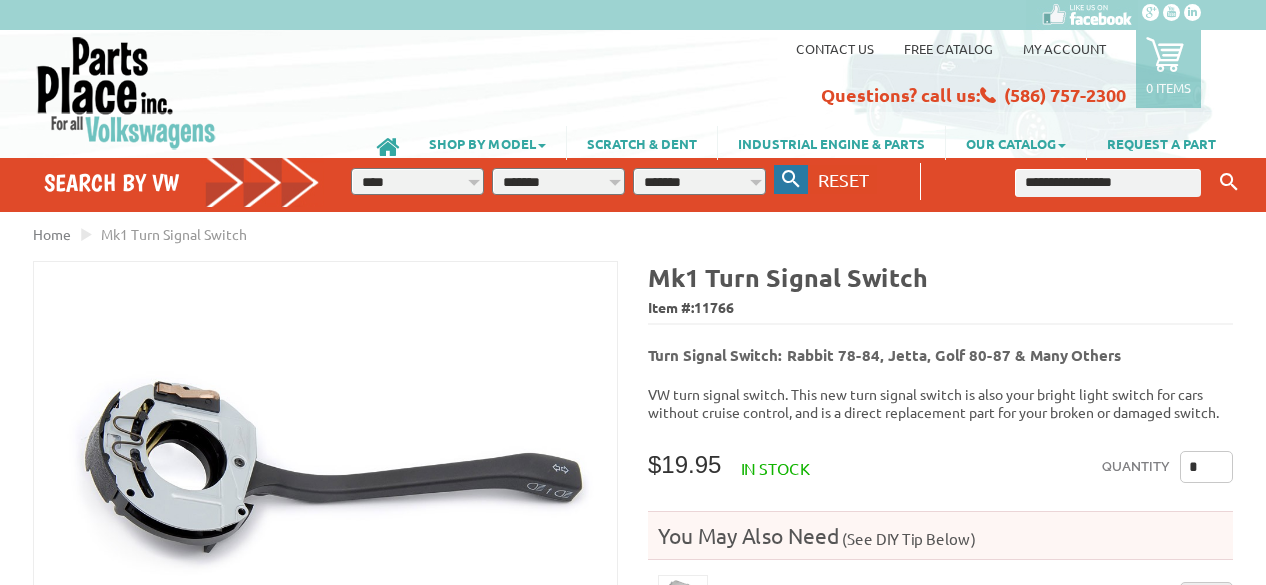 click at bounding box center [791, 179] 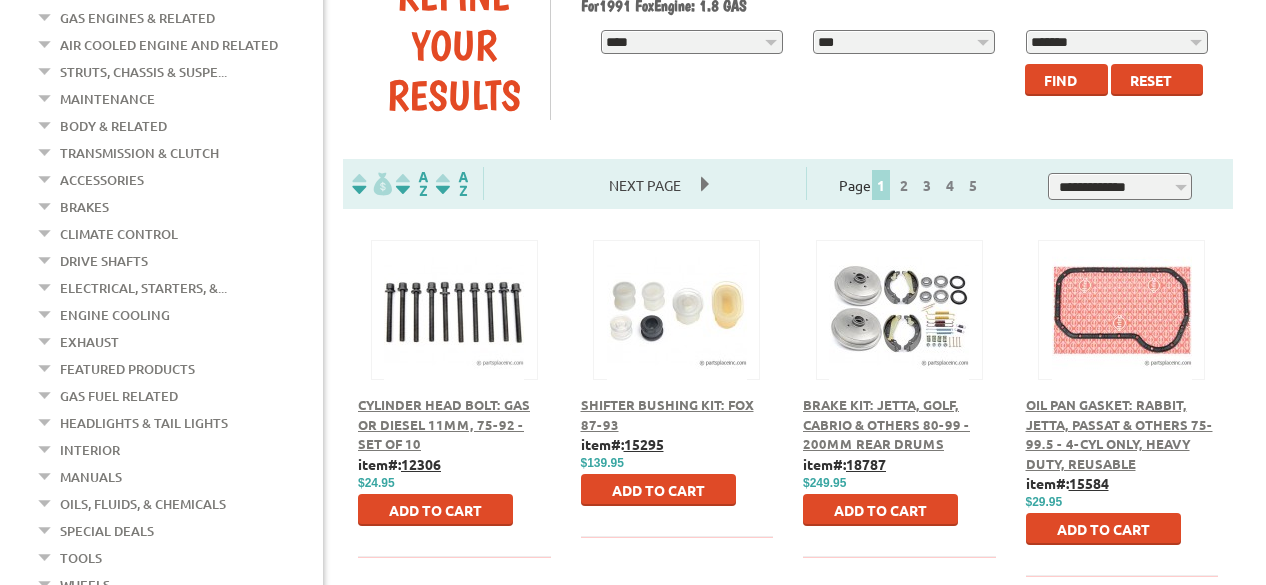 scroll, scrollTop: 100, scrollLeft: 0, axis: vertical 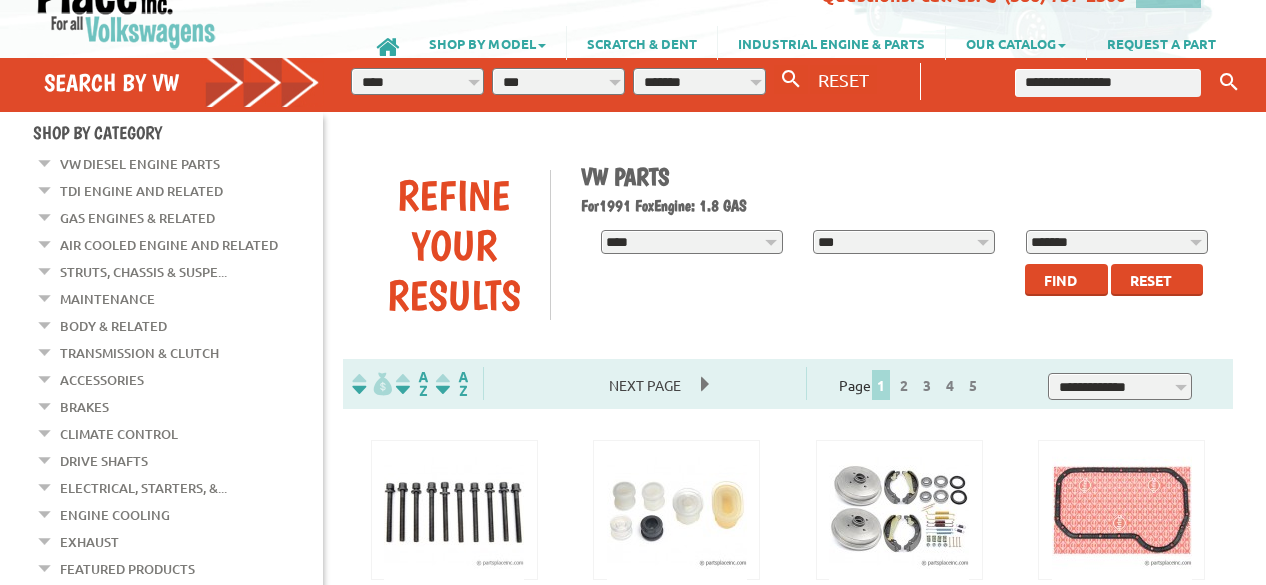 click on "**********" at bounding box center (1120, 386) 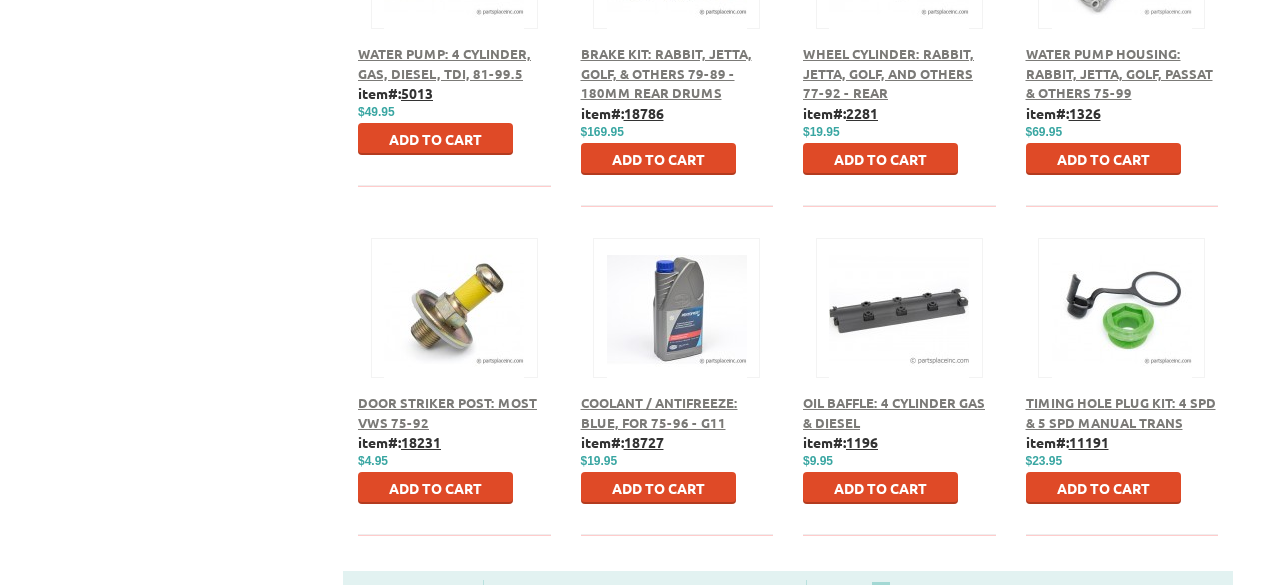 scroll, scrollTop: 1100, scrollLeft: 0, axis: vertical 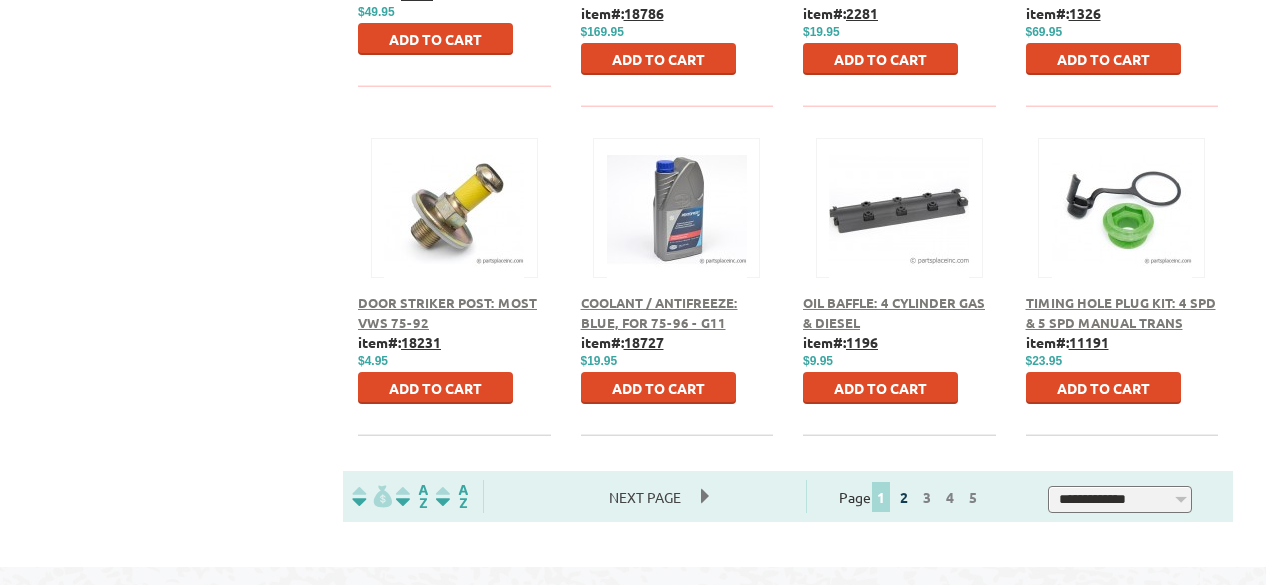 click on "2" at bounding box center (904, 497) 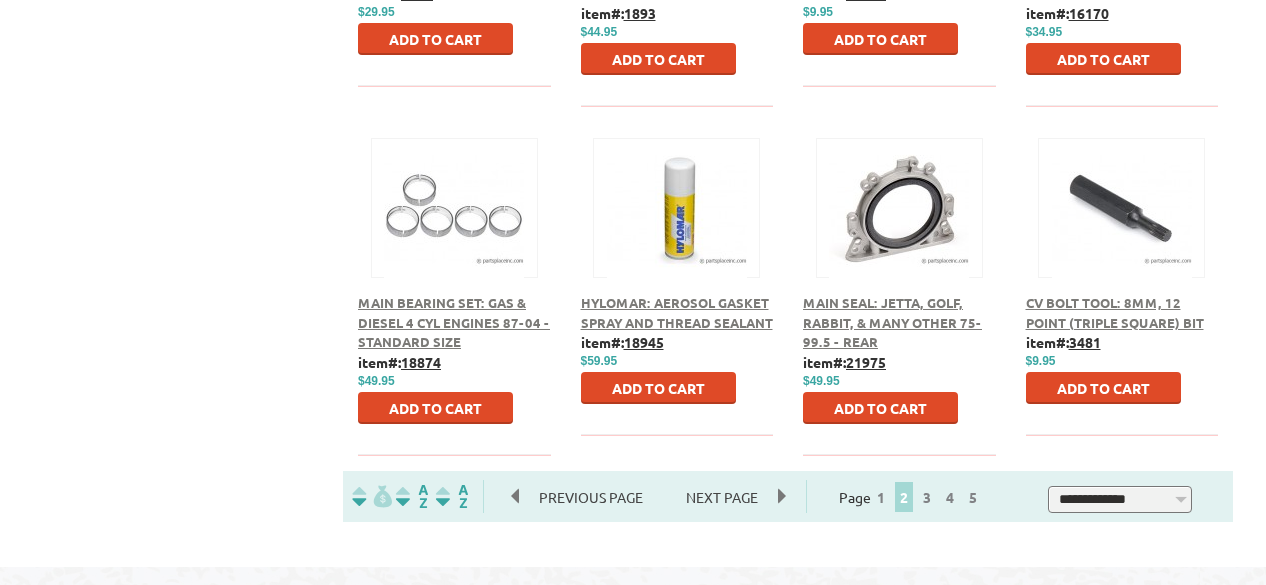 scroll, scrollTop: 1200, scrollLeft: 0, axis: vertical 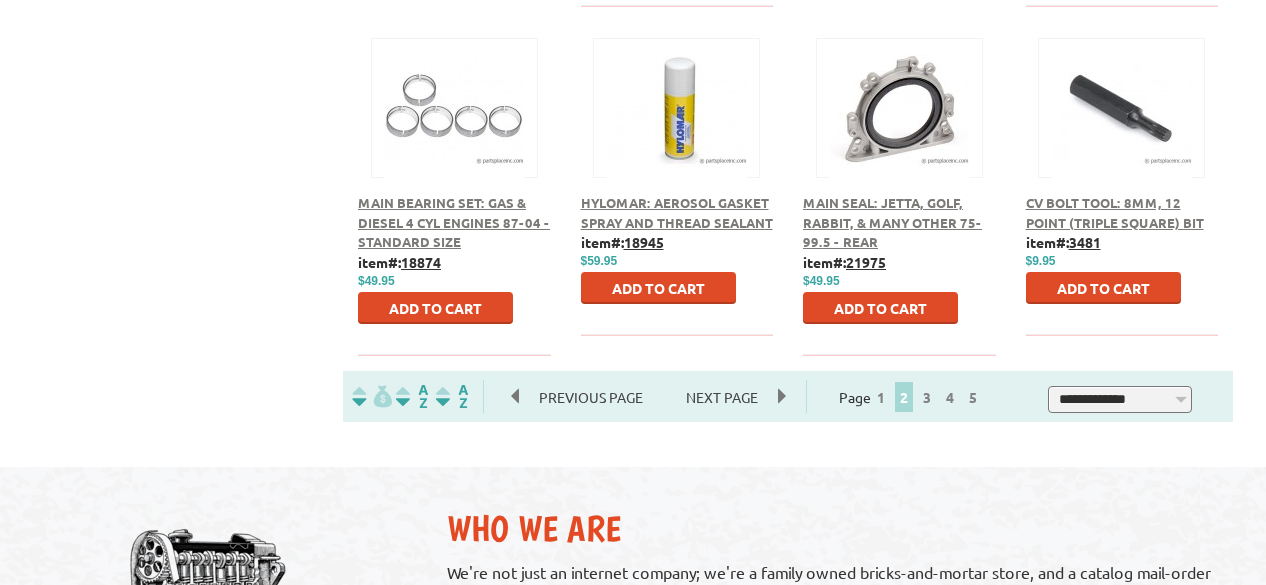 click on "Next Page" at bounding box center [722, 397] 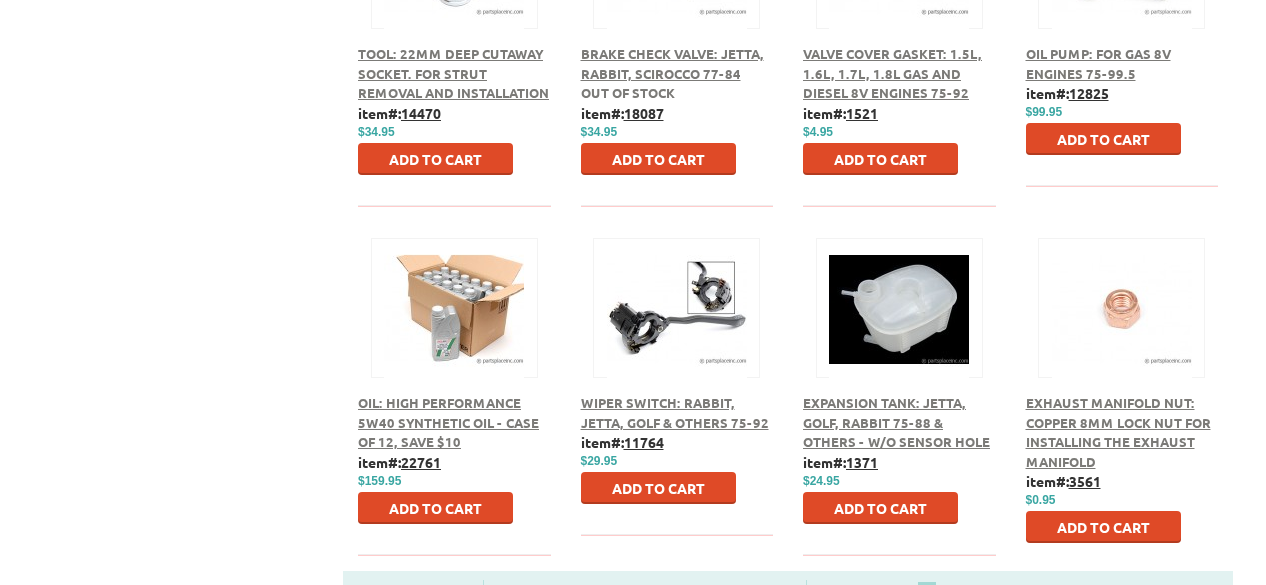 scroll, scrollTop: 1100, scrollLeft: 0, axis: vertical 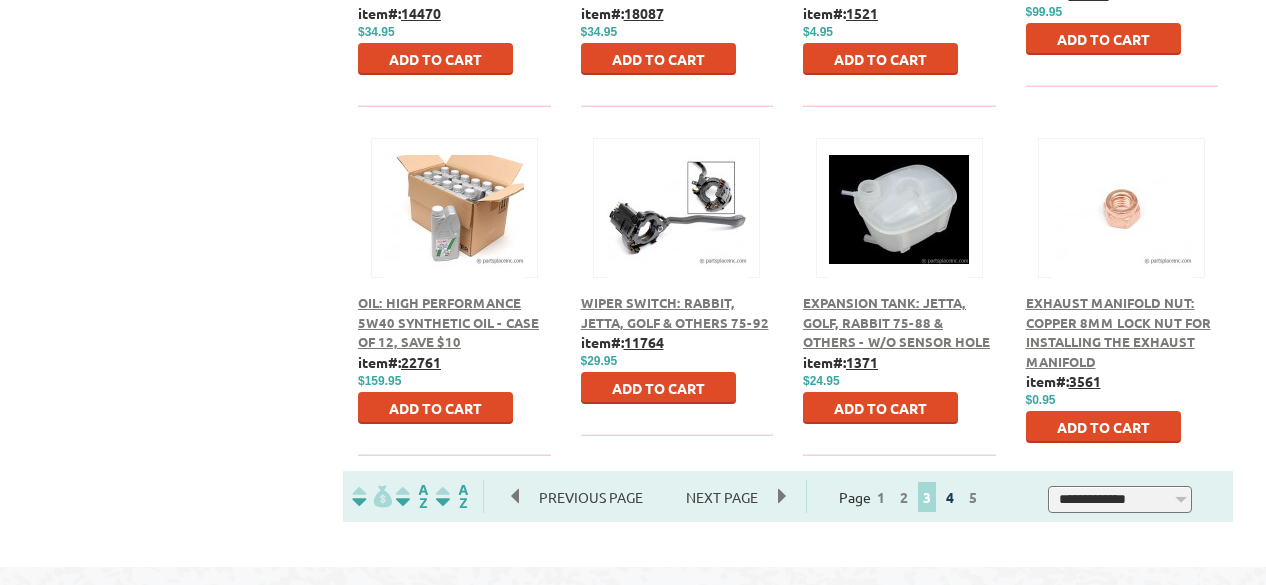 click on "4" at bounding box center (950, 497) 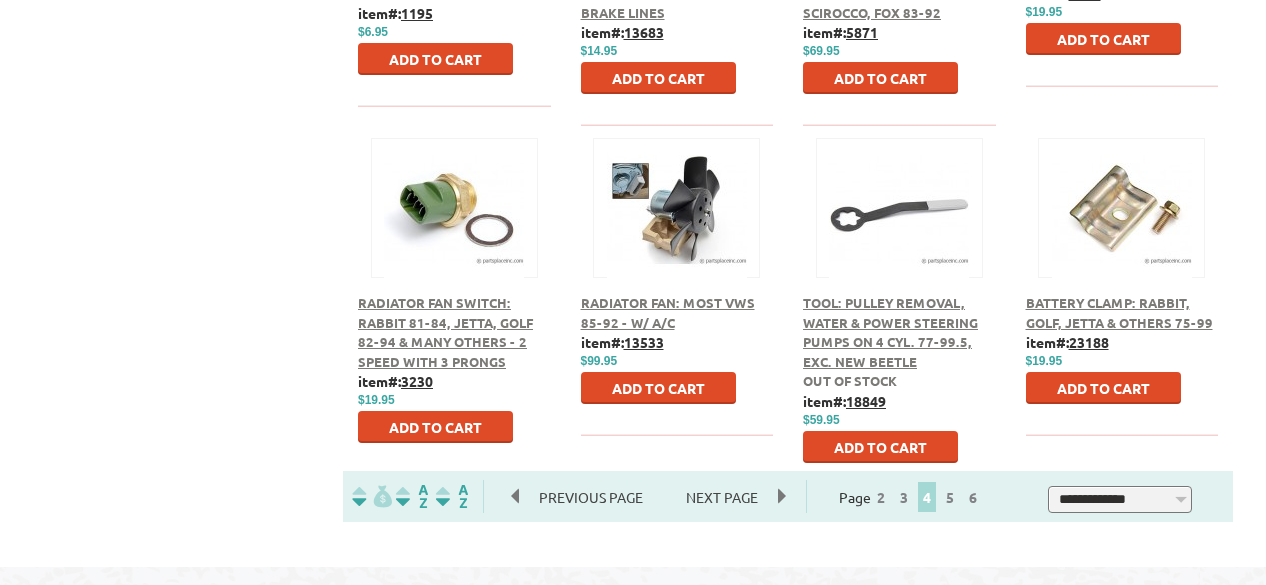 scroll, scrollTop: 1200, scrollLeft: 0, axis: vertical 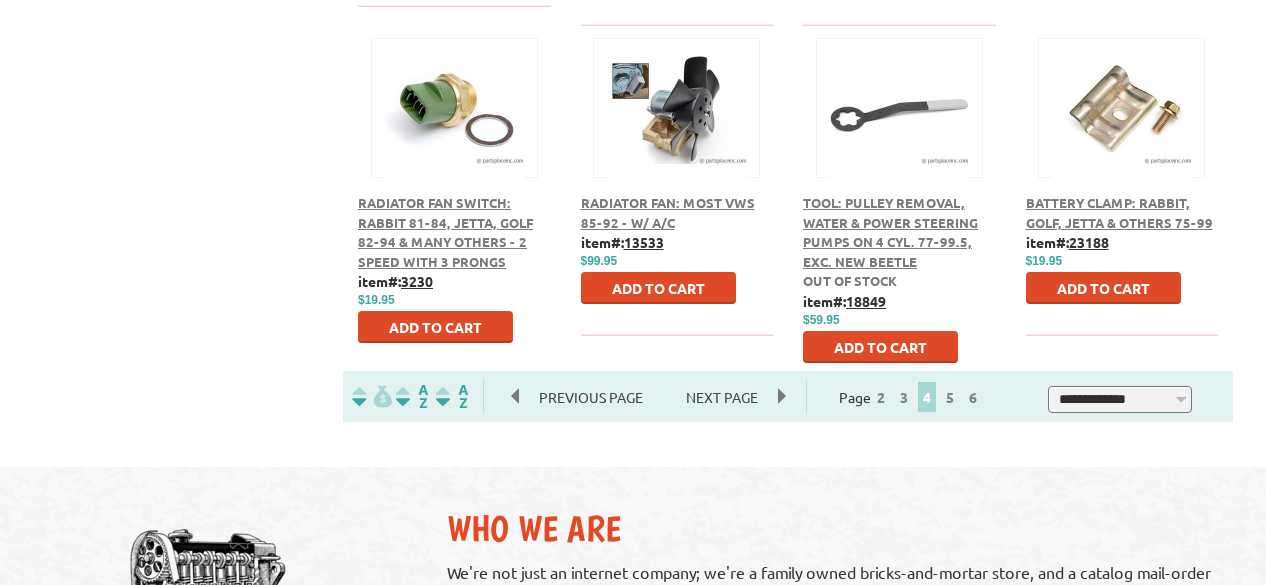 click on "Next Page" at bounding box center [722, 397] 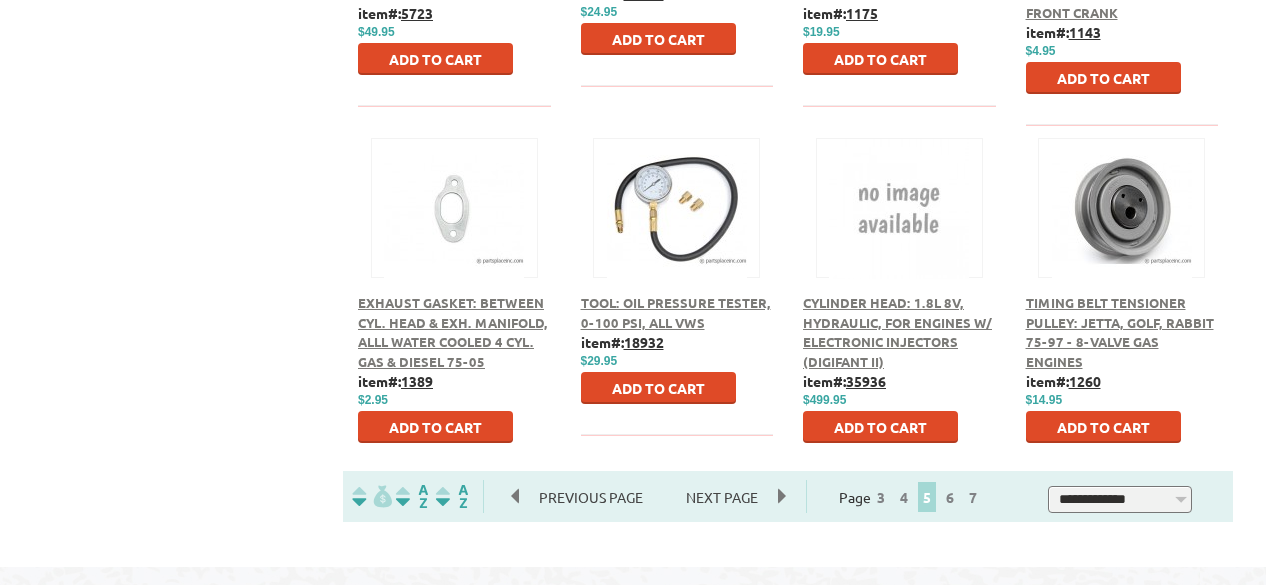 scroll, scrollTop: 1200, scrollLeft: 0, axis: vertical 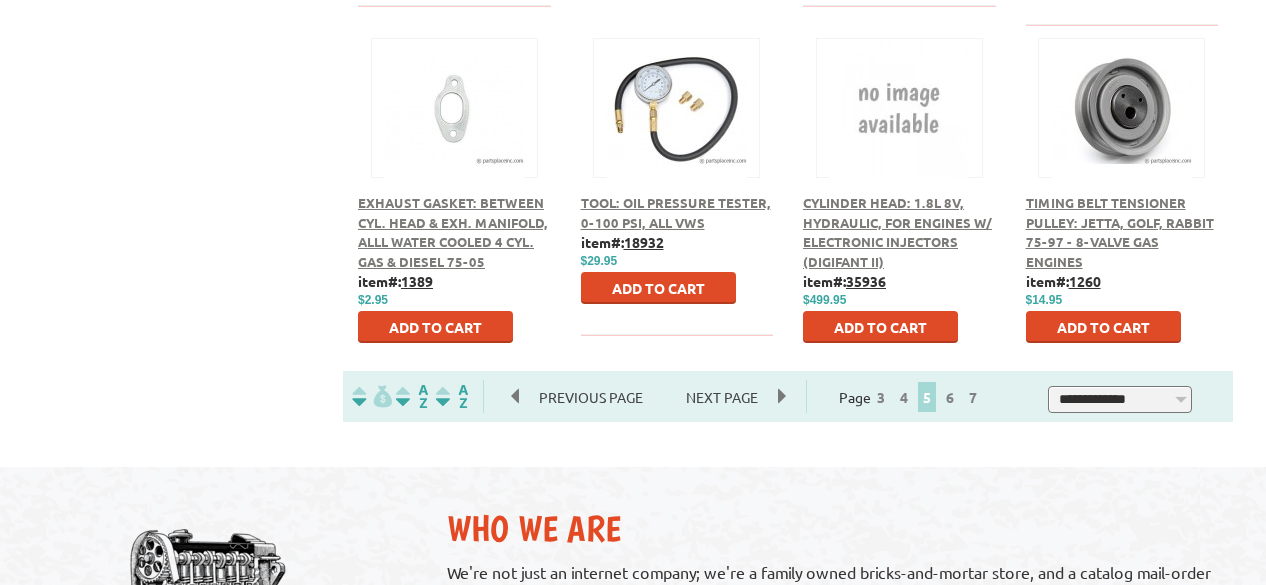 click on "Next Page" at bounding box center [722, 397] 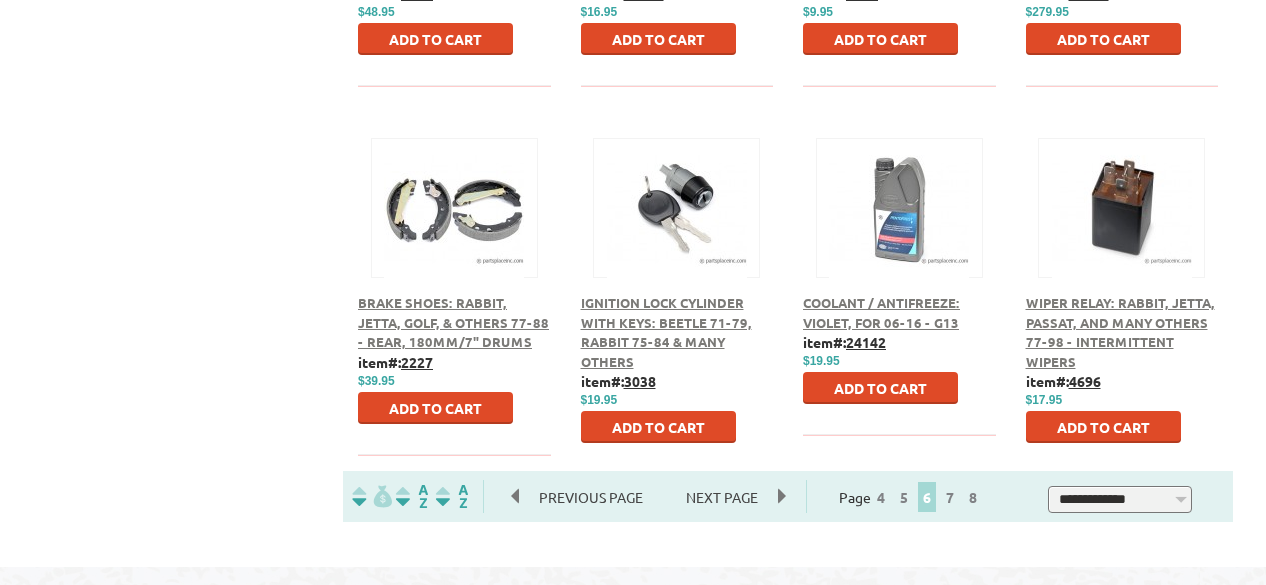 scroll, scrollTop: 1200, scrollLeft: 0, axis: vertical 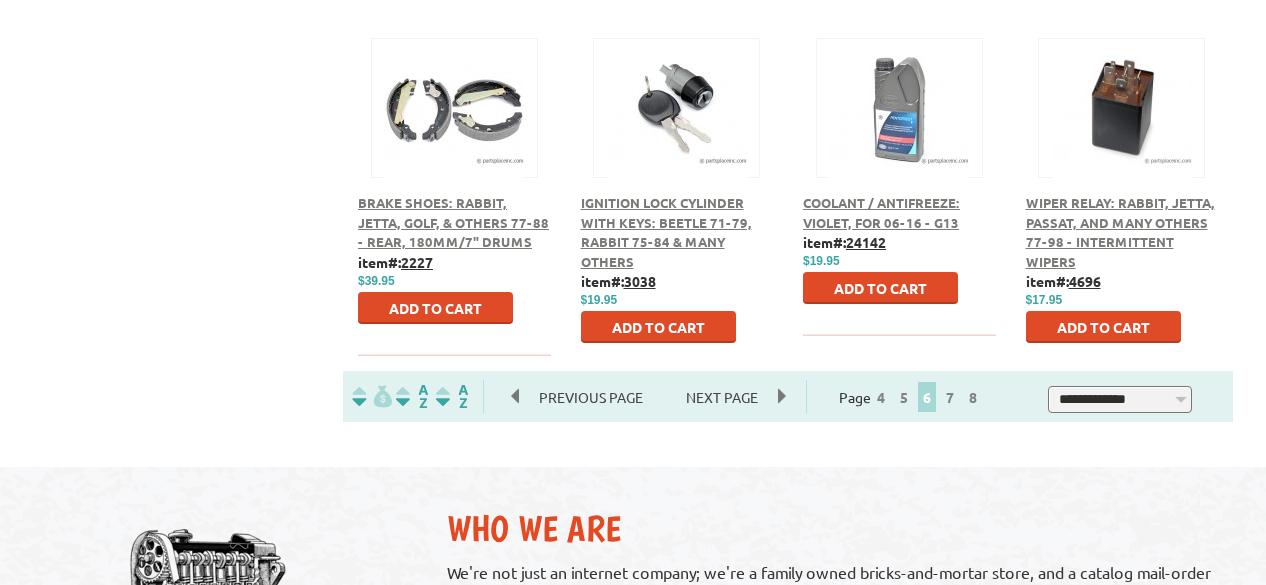 click on "Next Page" at bounding box center (722, 397) 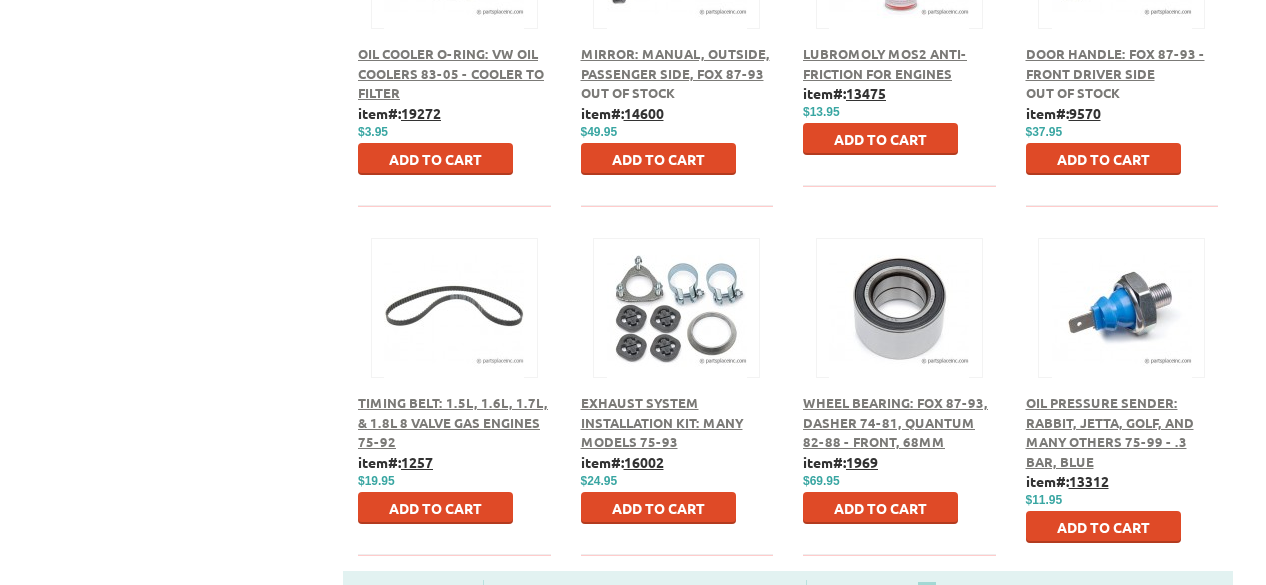 scroll, scrollTop: 1100, scrollLeft: 0, axis: vertical 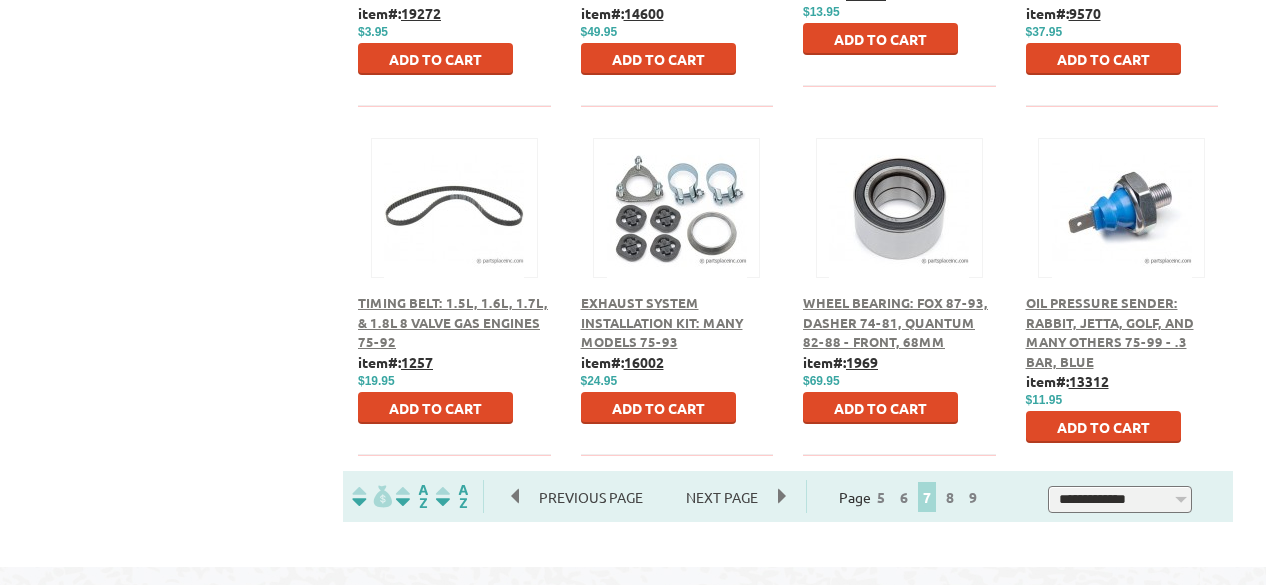 click on "Next Page" at bounding box center [722, 497] 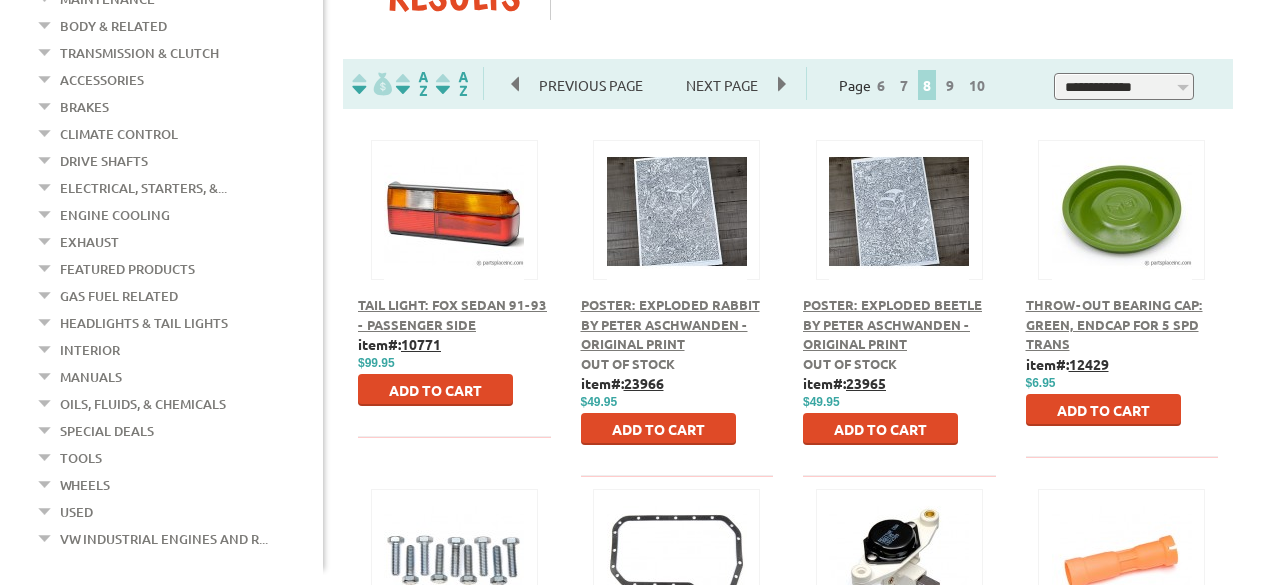 scroll, scrollTop: 500, scrollLeft: 0, axis: vertical 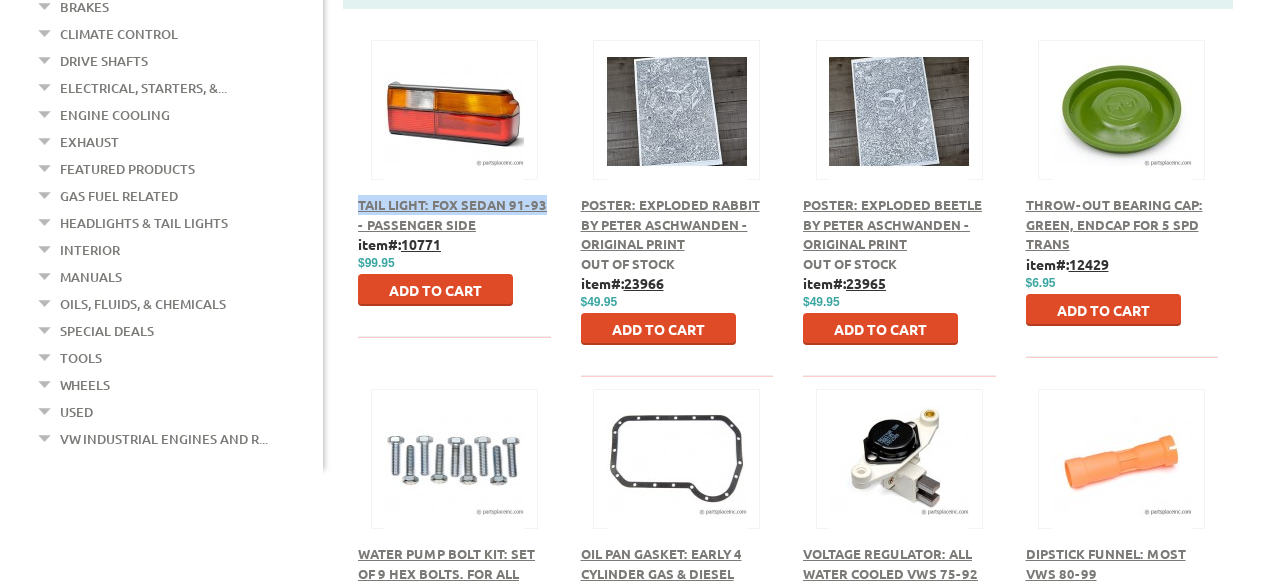 drag, startPoint x: 347, startPoint y: 181, endPoint x: 543, endPoint y: 195, distance: 196.49936 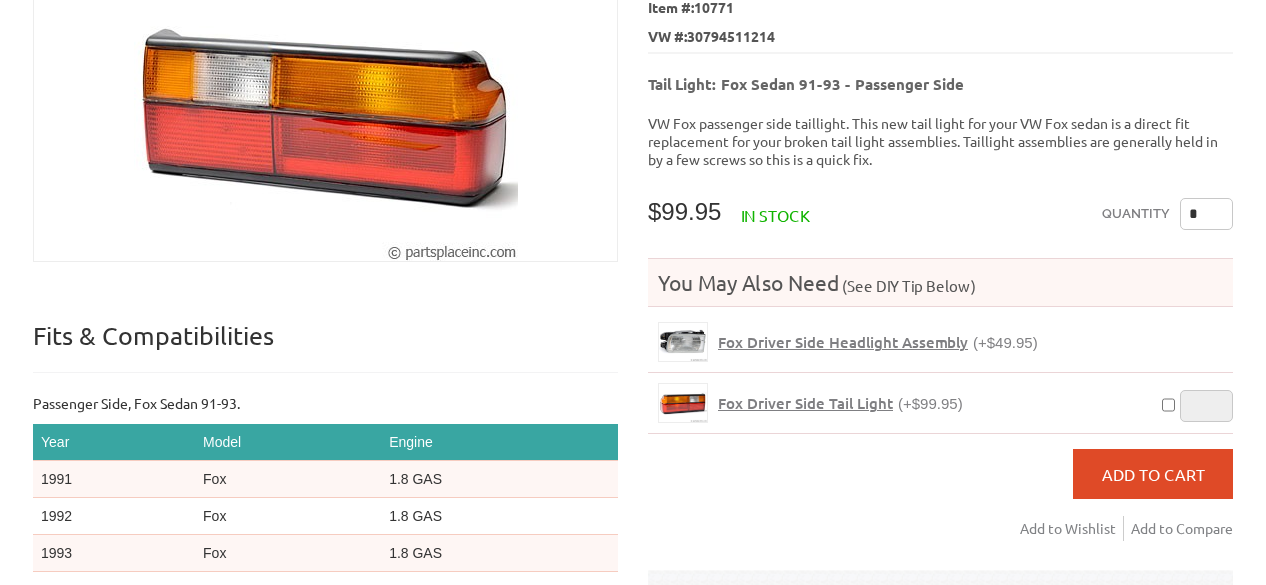 scroll, scrollTop: 100, scrollLeft: 0, axis: vertical 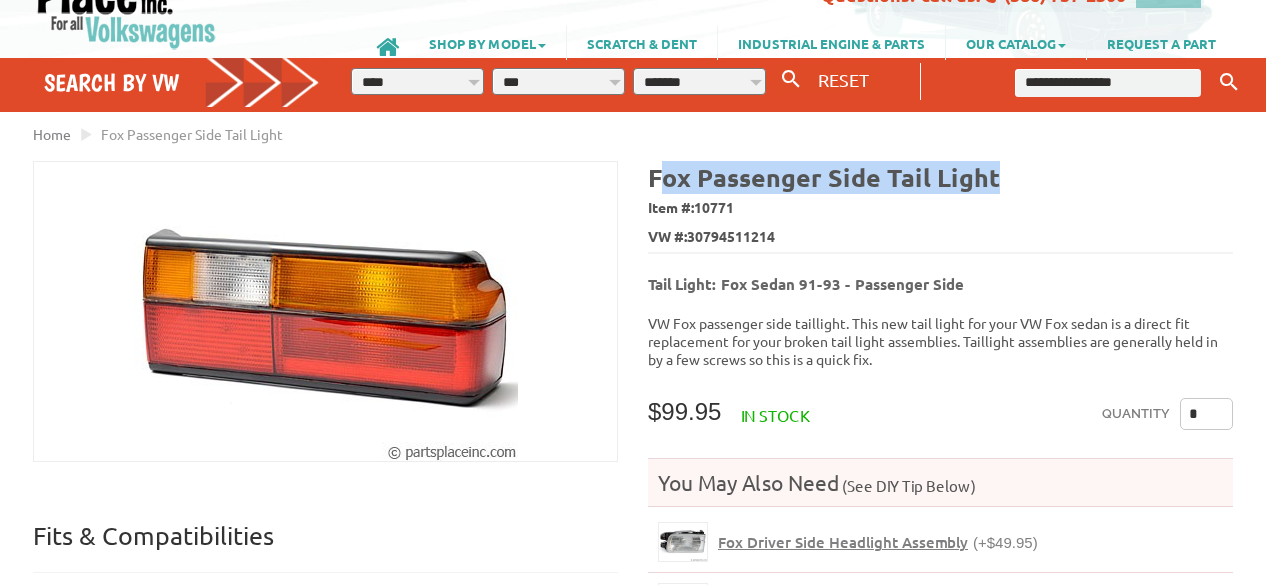 drag, startPoint x: 1055, startPoint y: 177, endPoint x: 660, endPoint y: 167, distance: 395.12656 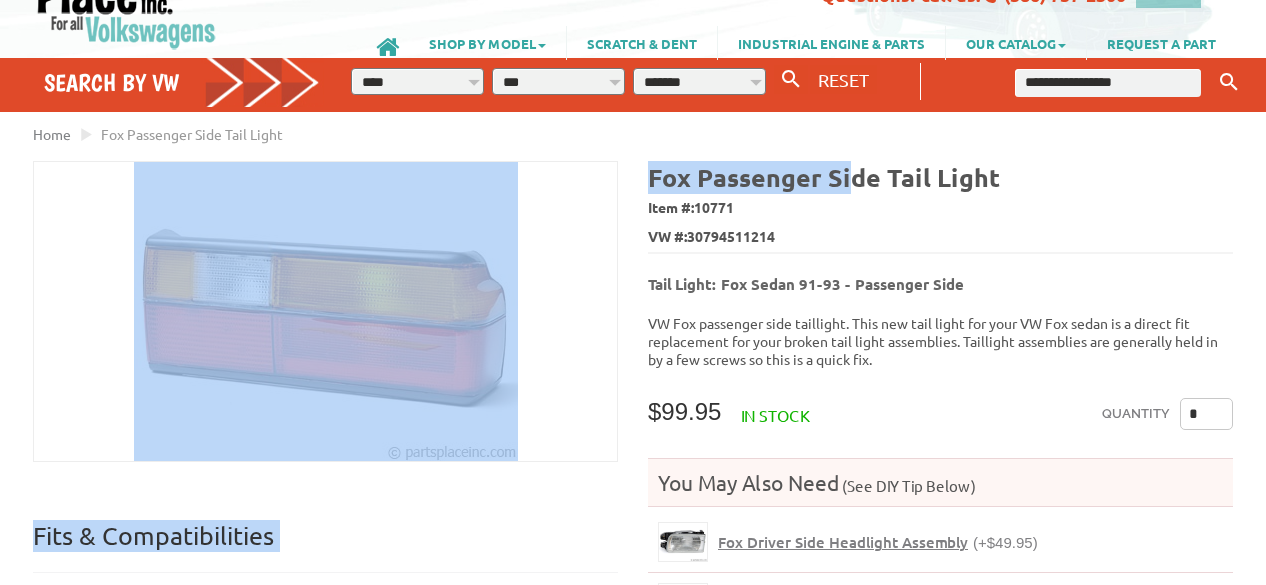drag, startPoint x: 1094, startPoint y: 159, endPoint x: 853, endPoint y: 179, distance: 241.82845 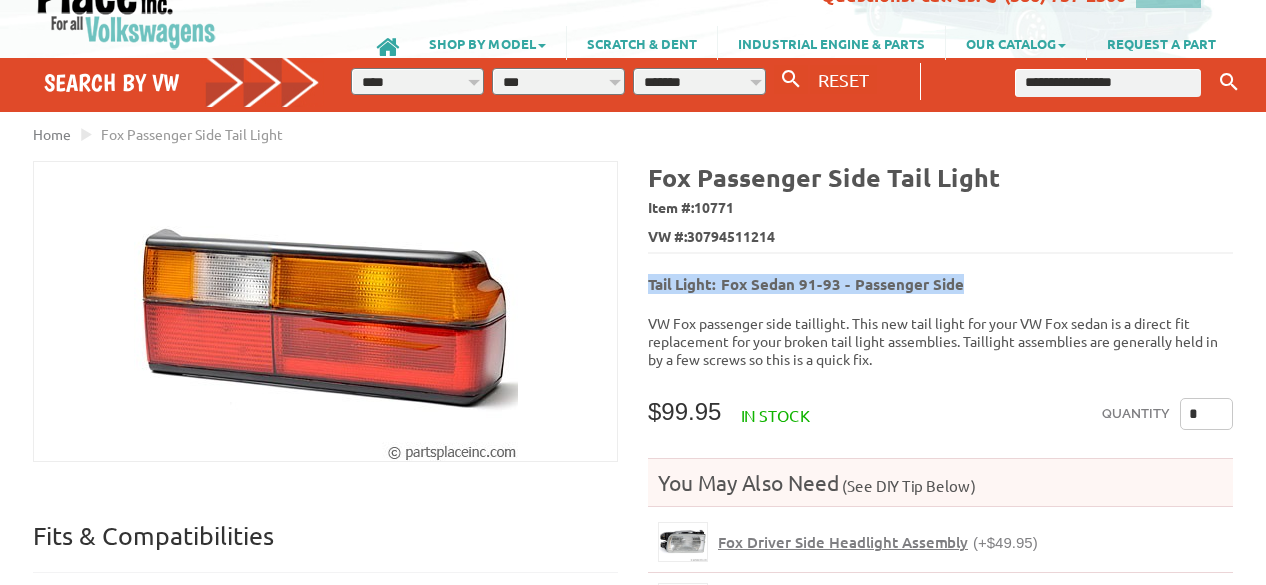 drag, startPoint x: 998, startPoint y: 270, endPoint x: 650, endPoint y: 273, distance: 348.01294 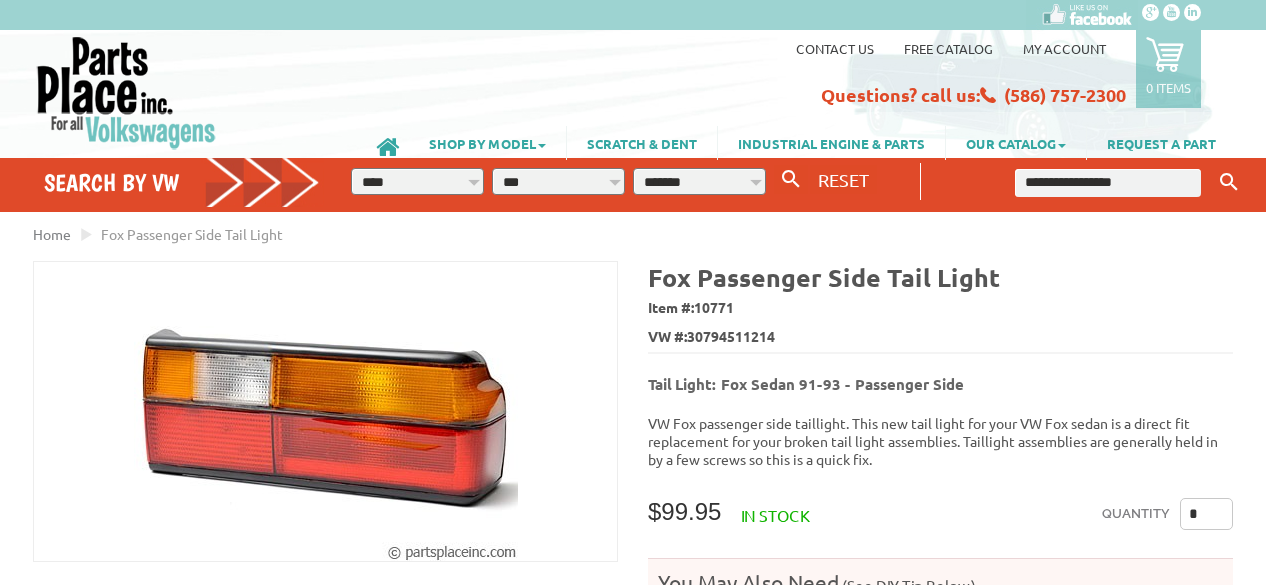 scroll, scrollTop: 0, scrollLeft: 0, axis: both 